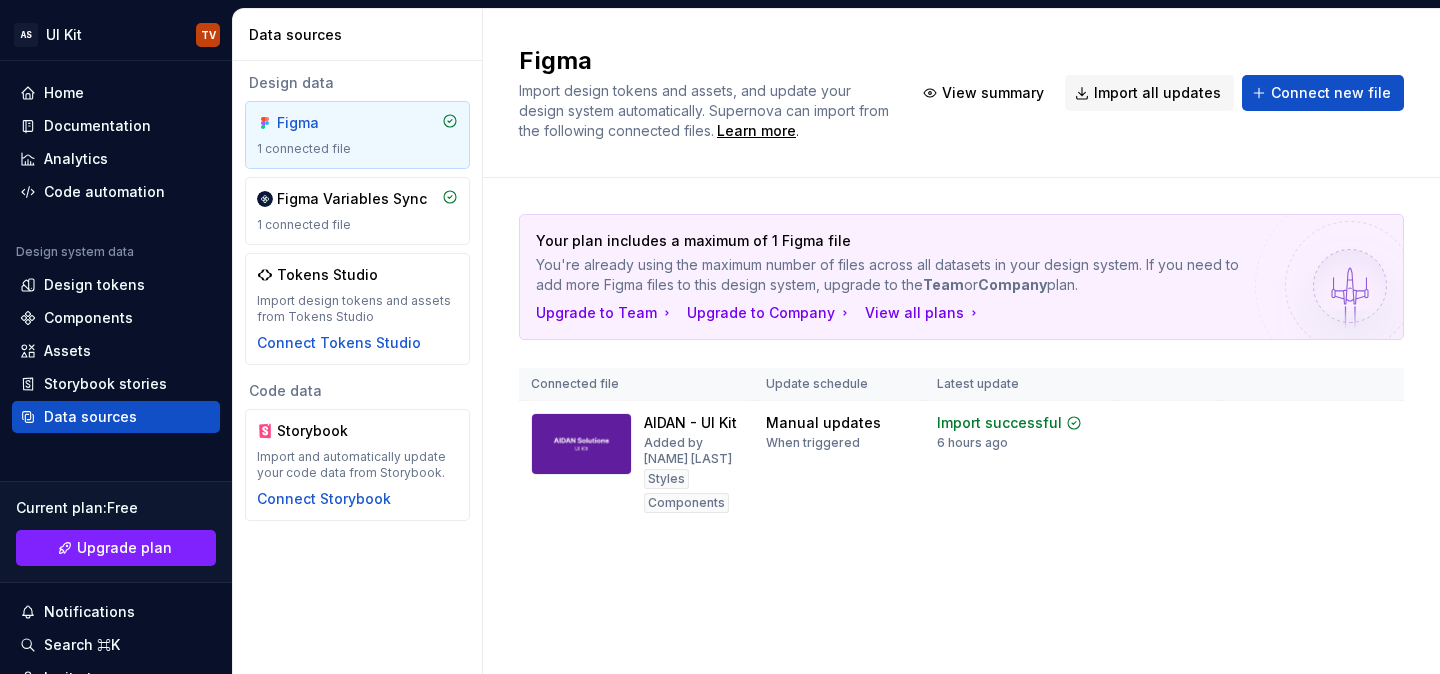 scroll, scrollTop: 0, scrollLeft: 0, axis: both 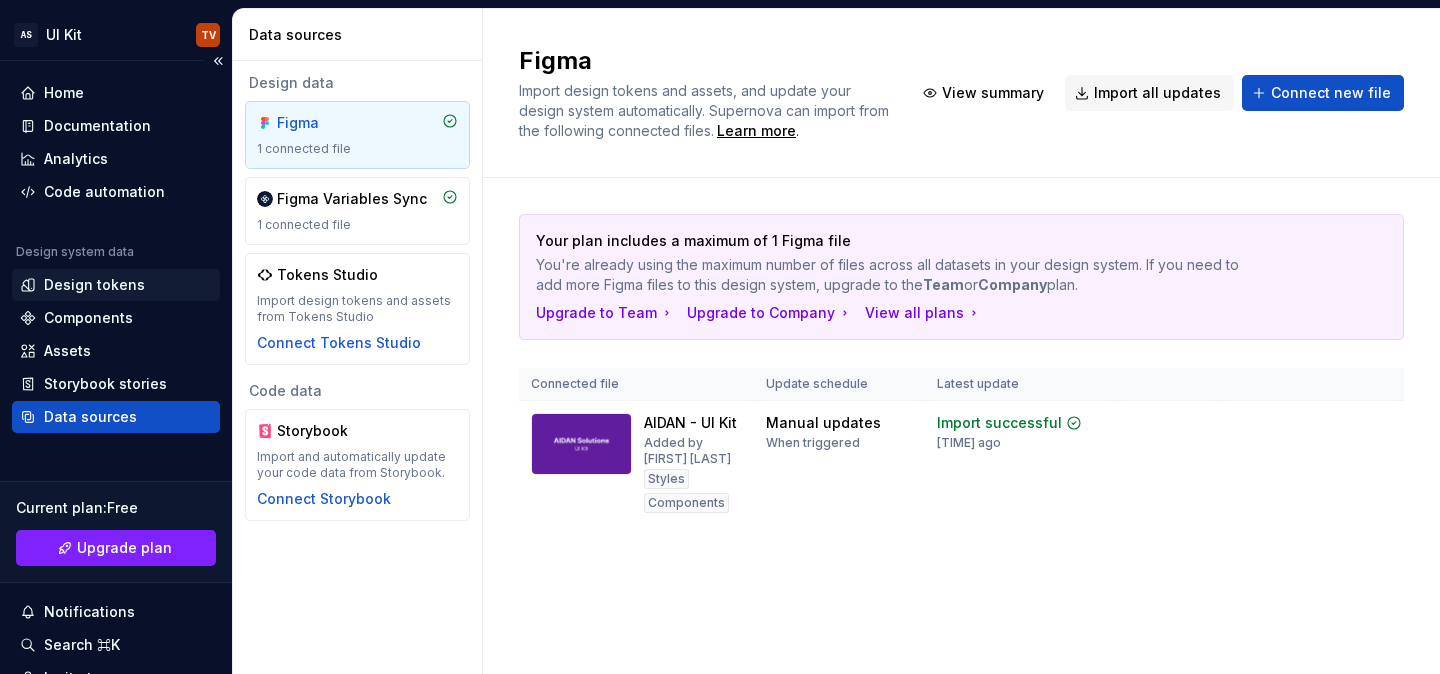 click on "Design tokens" at bounding box center [94, 285] 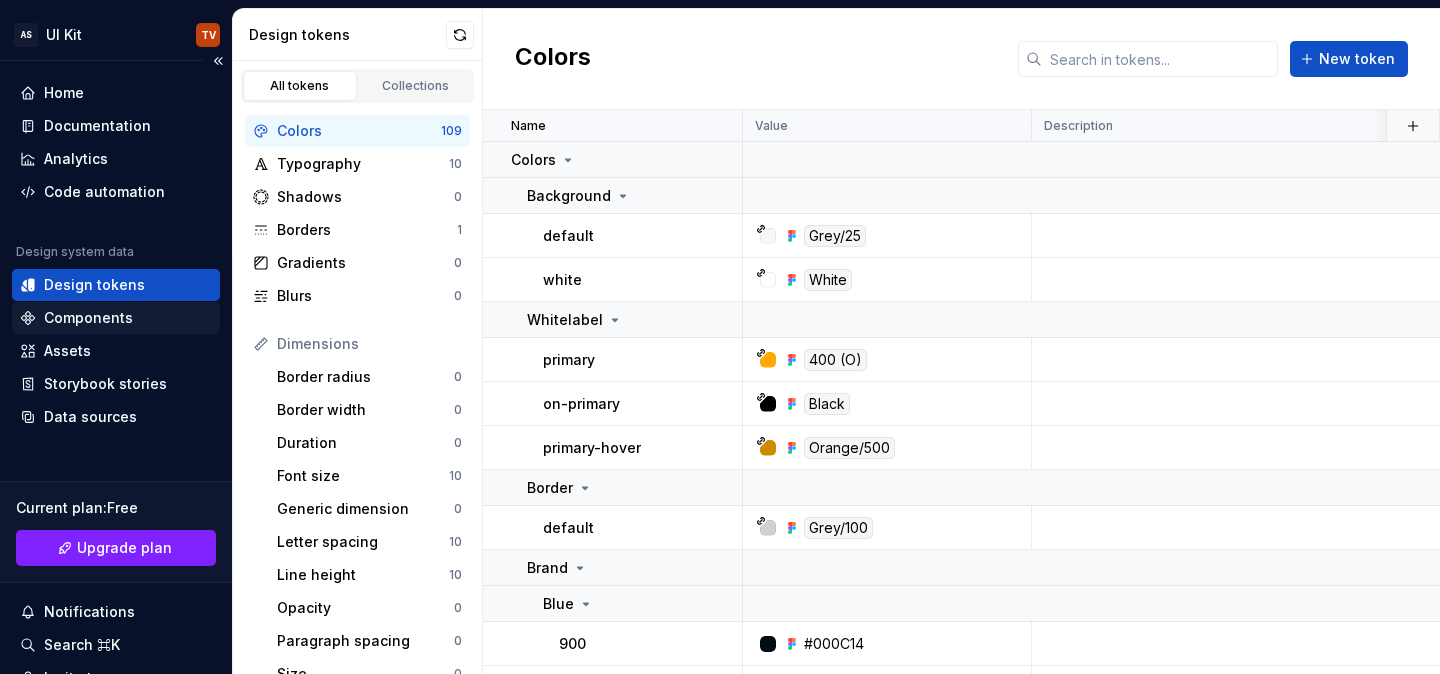 click on "Components" at bounding box center [88, 318] 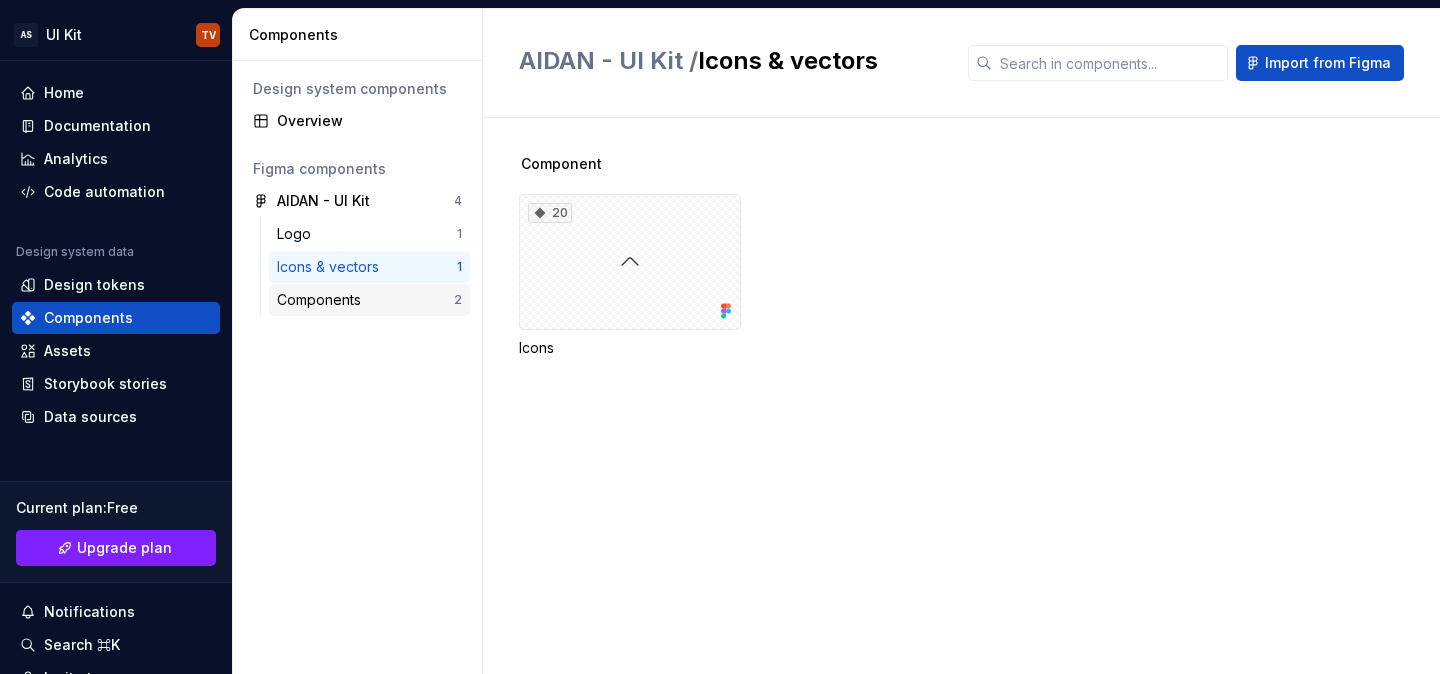 click on "Components" at bounding box center (323, 300) 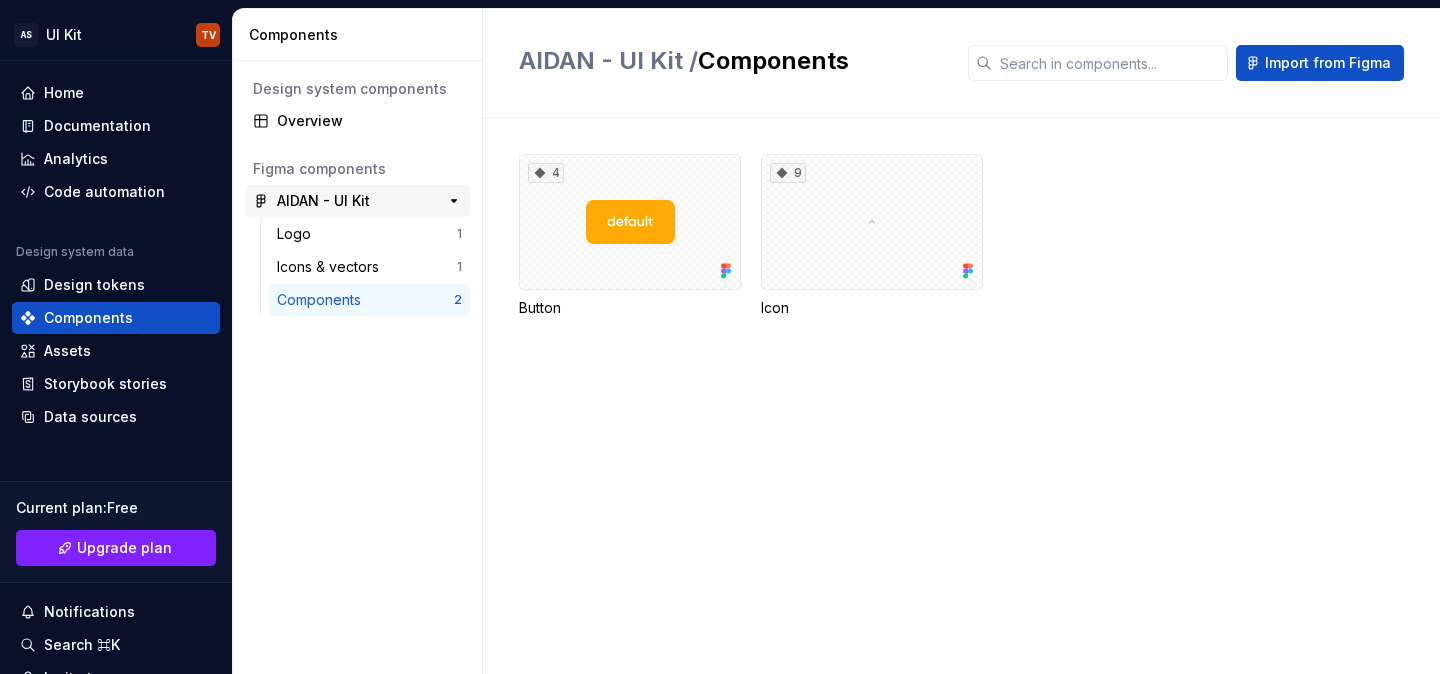 click on "AIDAN - UI Kit" at bounding box center [323, 201] 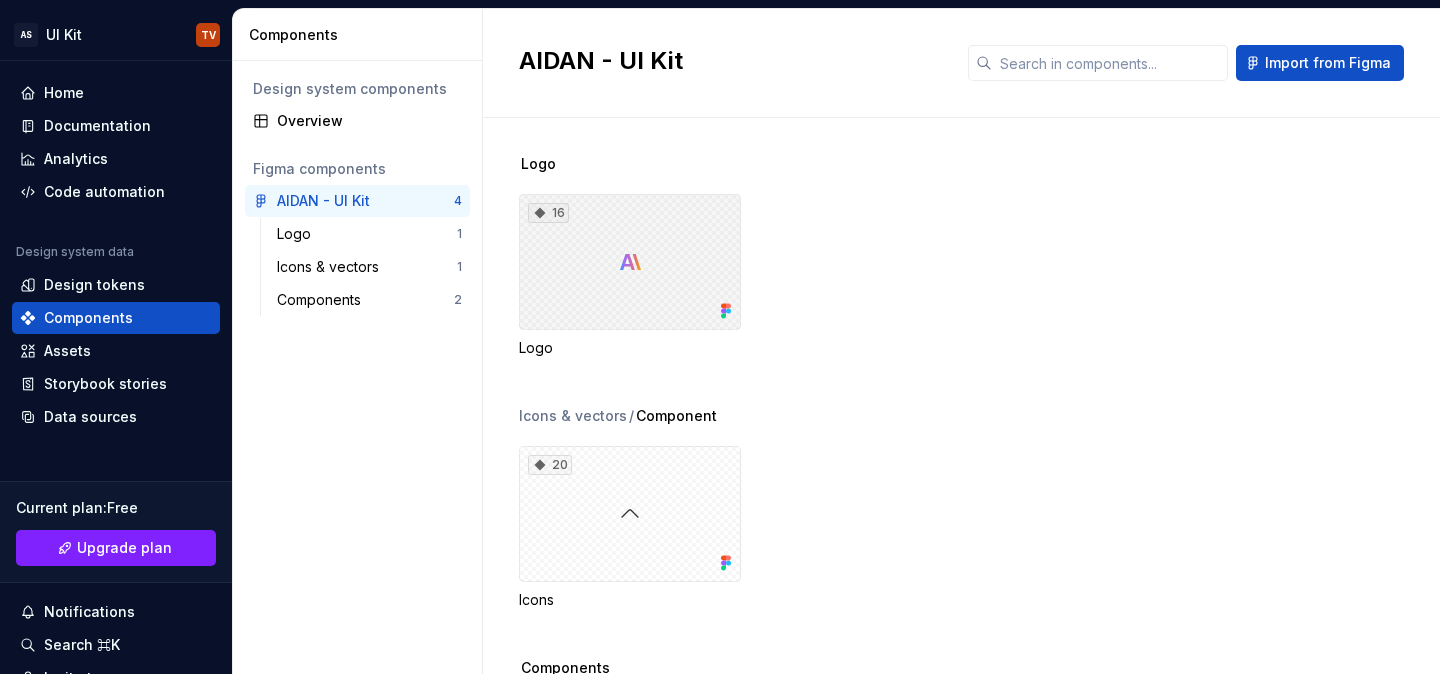scroll, scrollTop: 236, scrollLeft: 0, axis: vertical 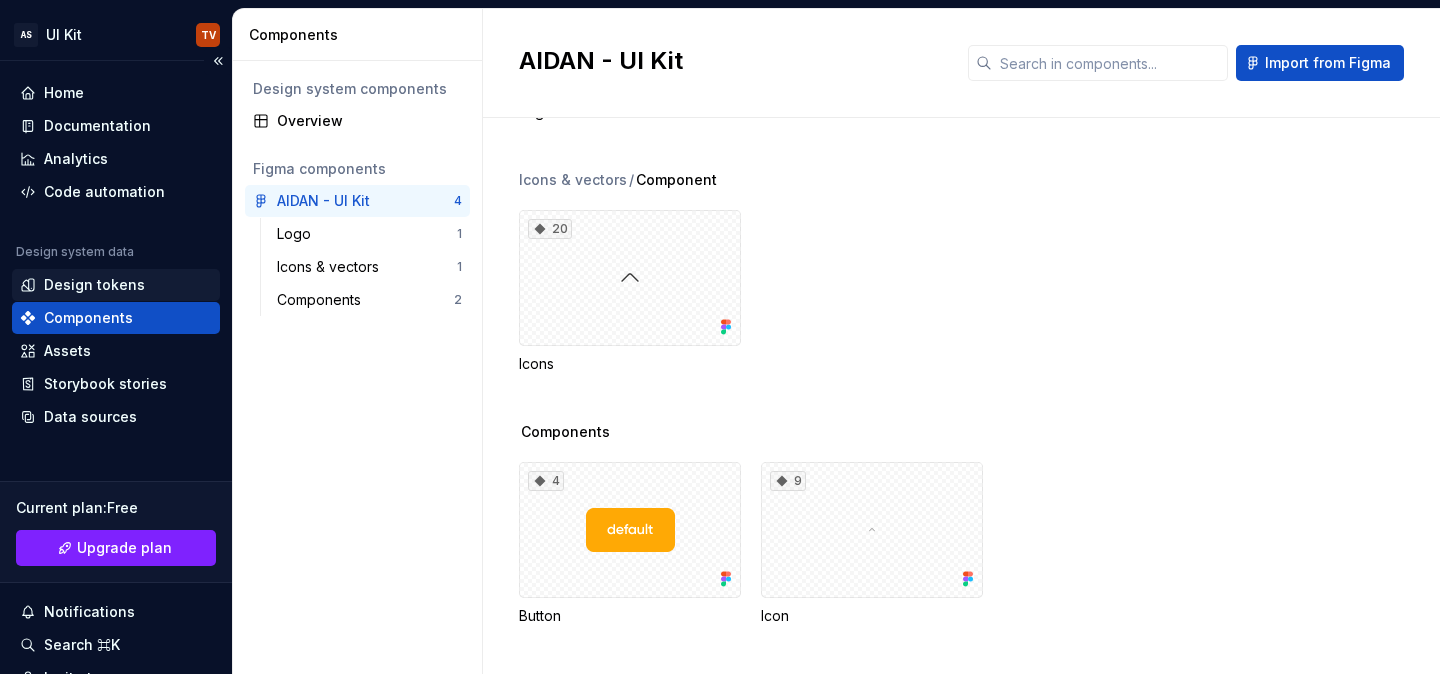 click on "Design tokens" at bounding box center (94, 285) 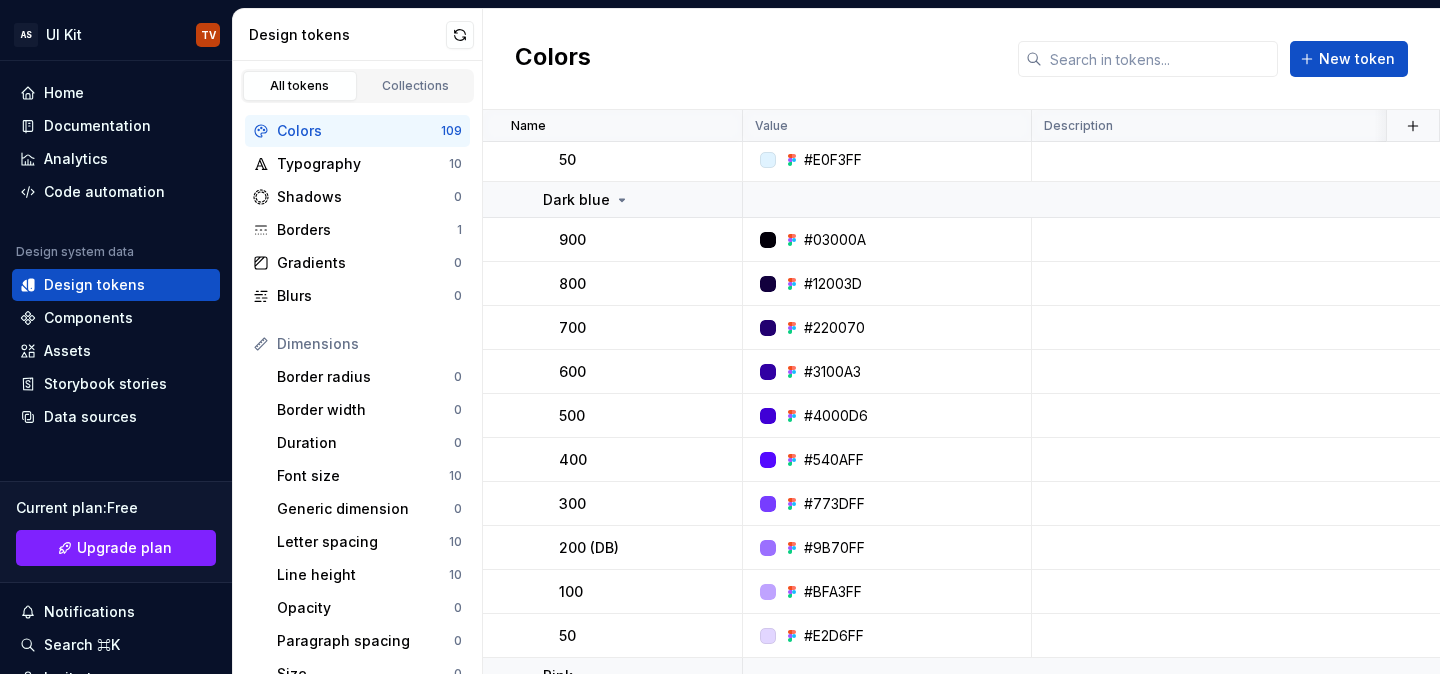 scroll, scrollTop: 0, scrollLeft: 0, axis: both 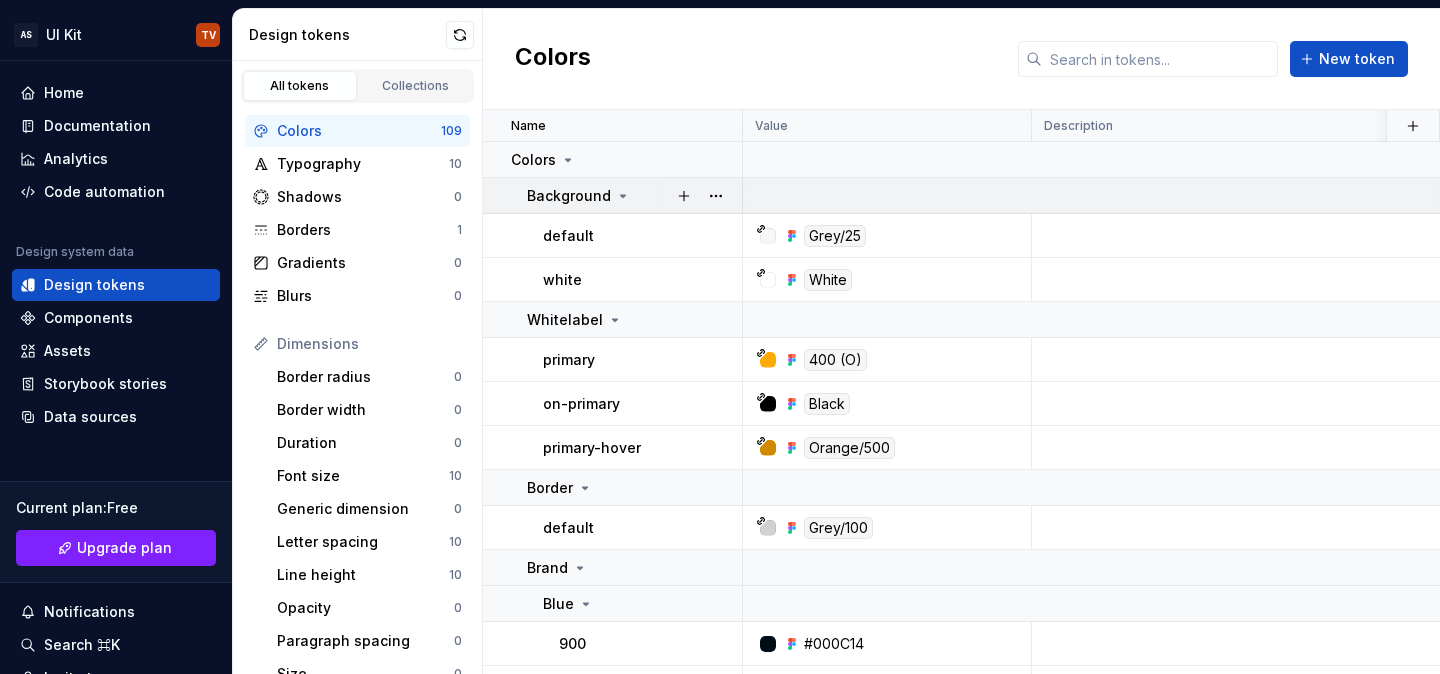 click on "Background" at bounding box center (579, 196) 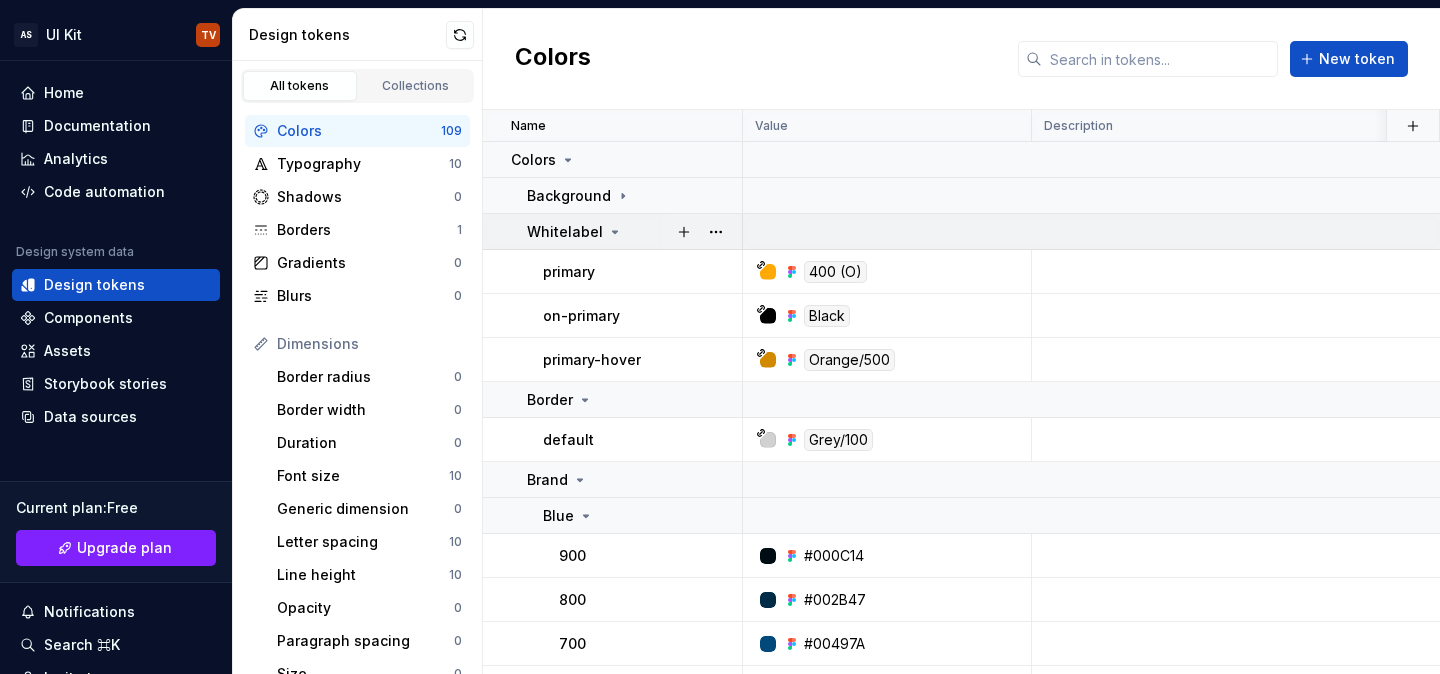 click 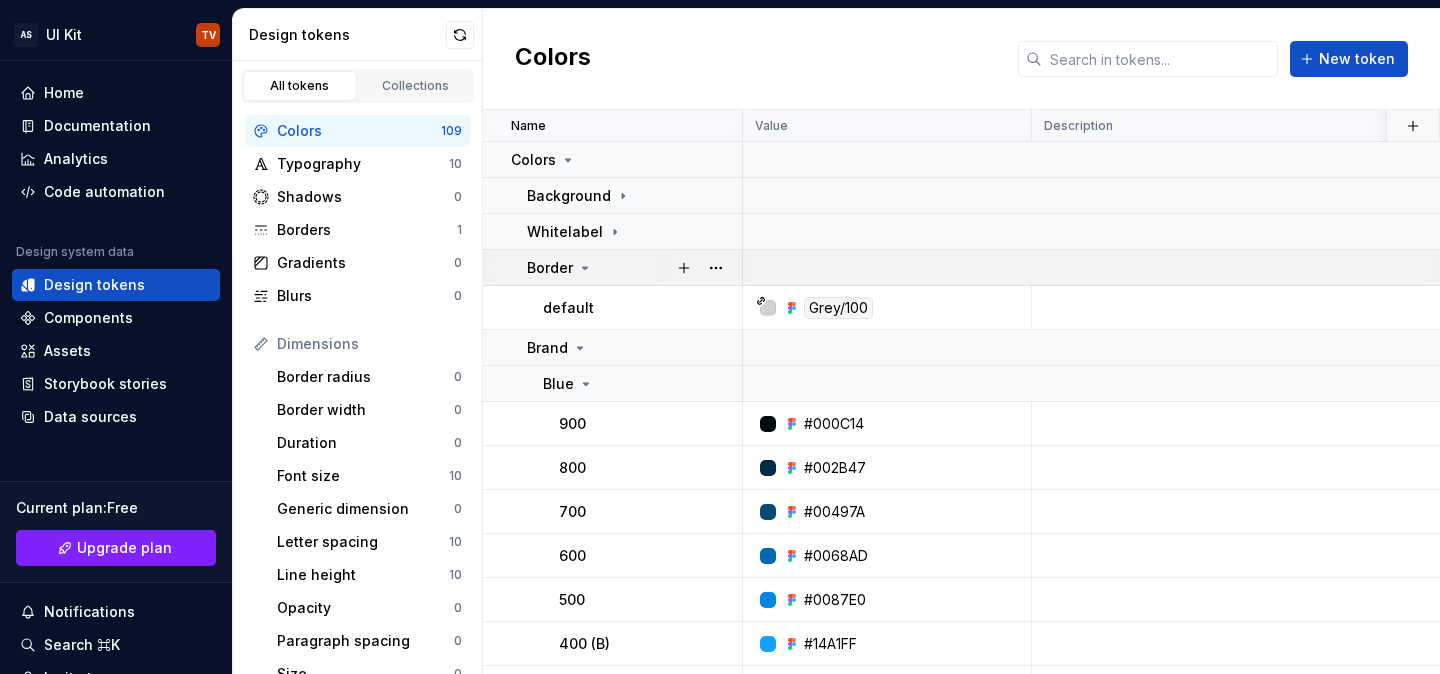 click on "Border" at bounding box center (560, 268) 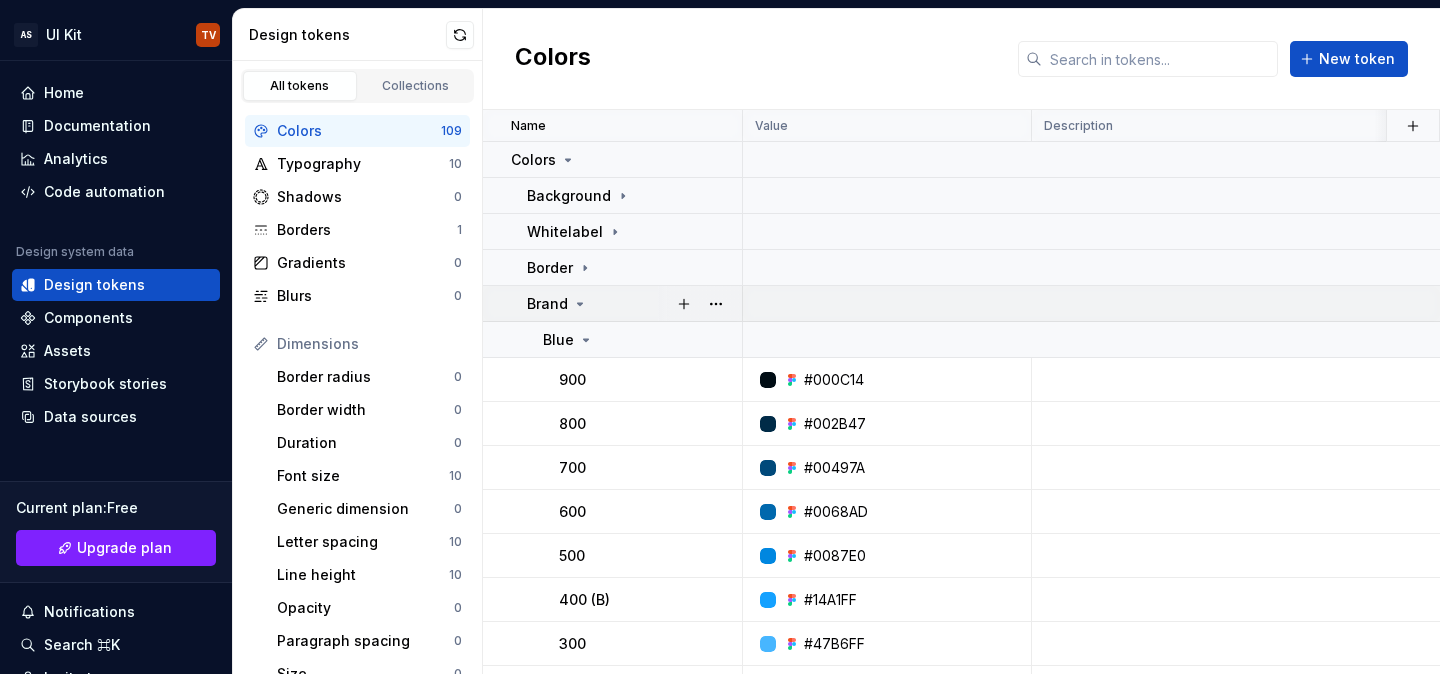 click 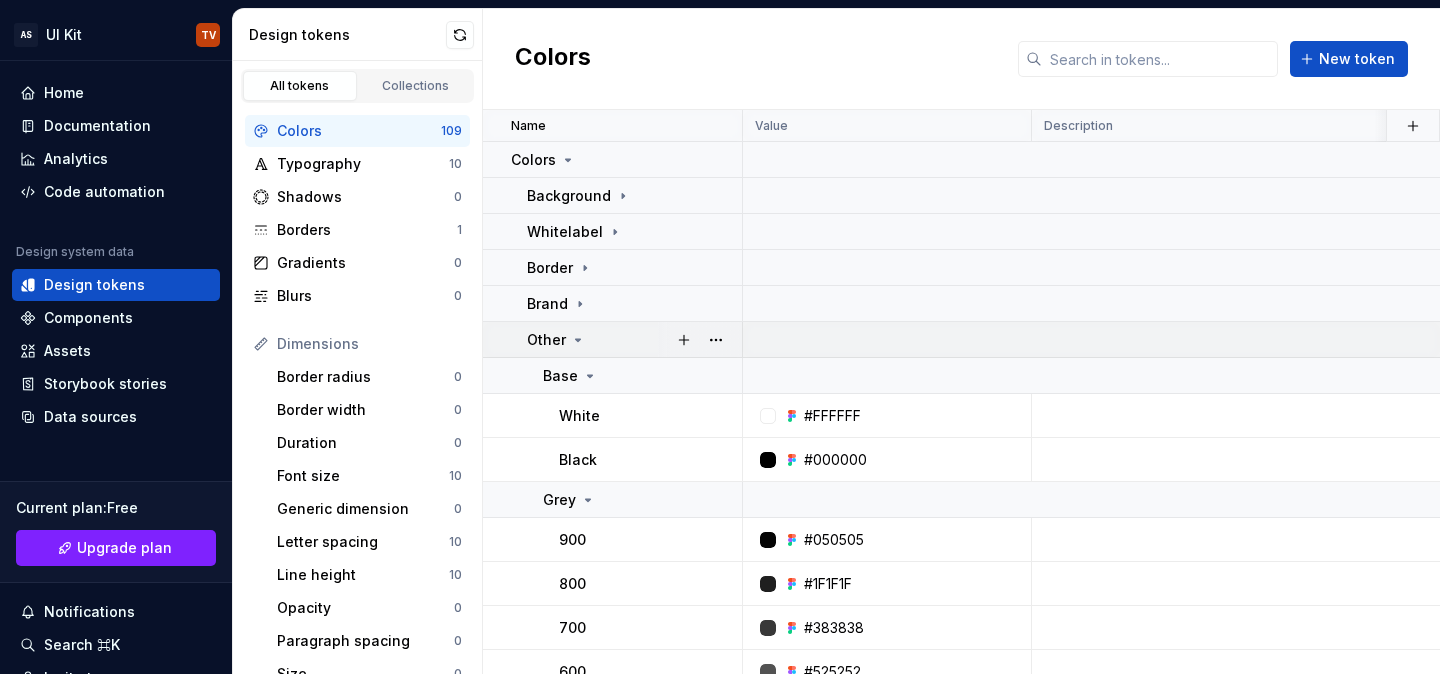 click 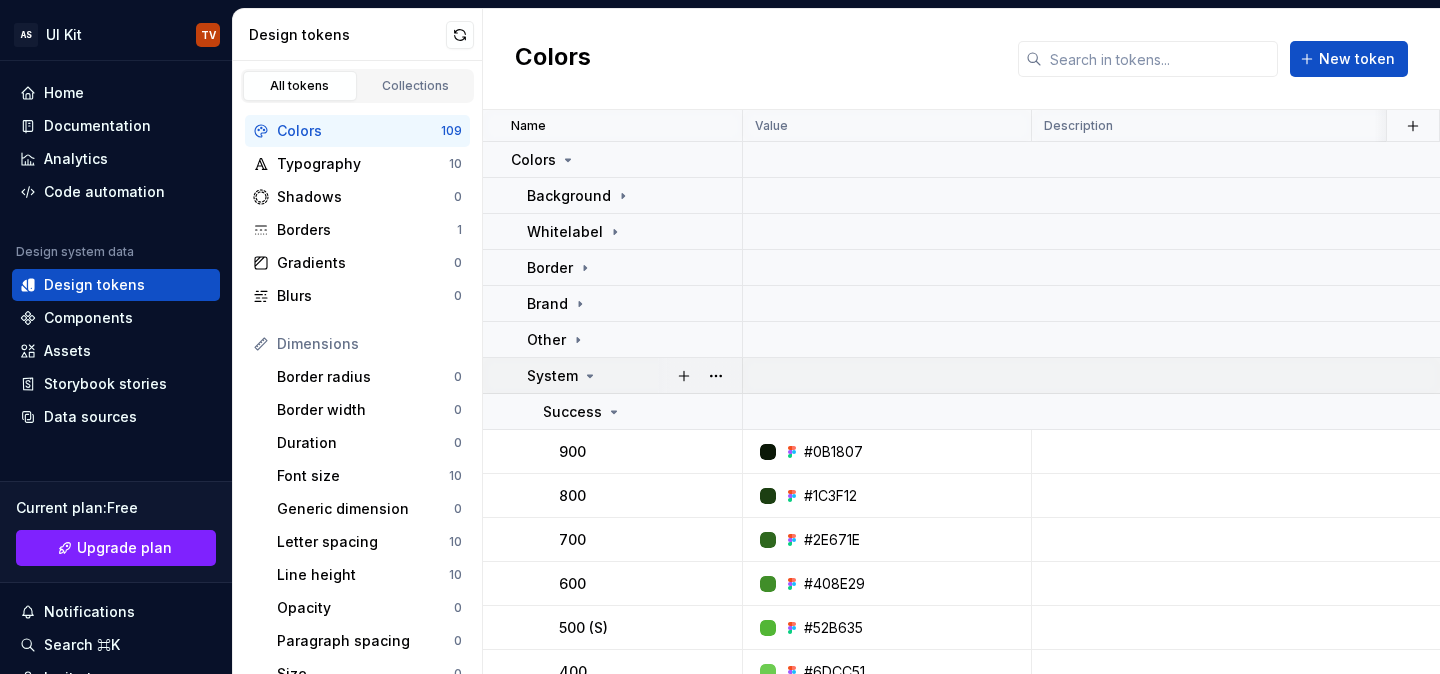 click 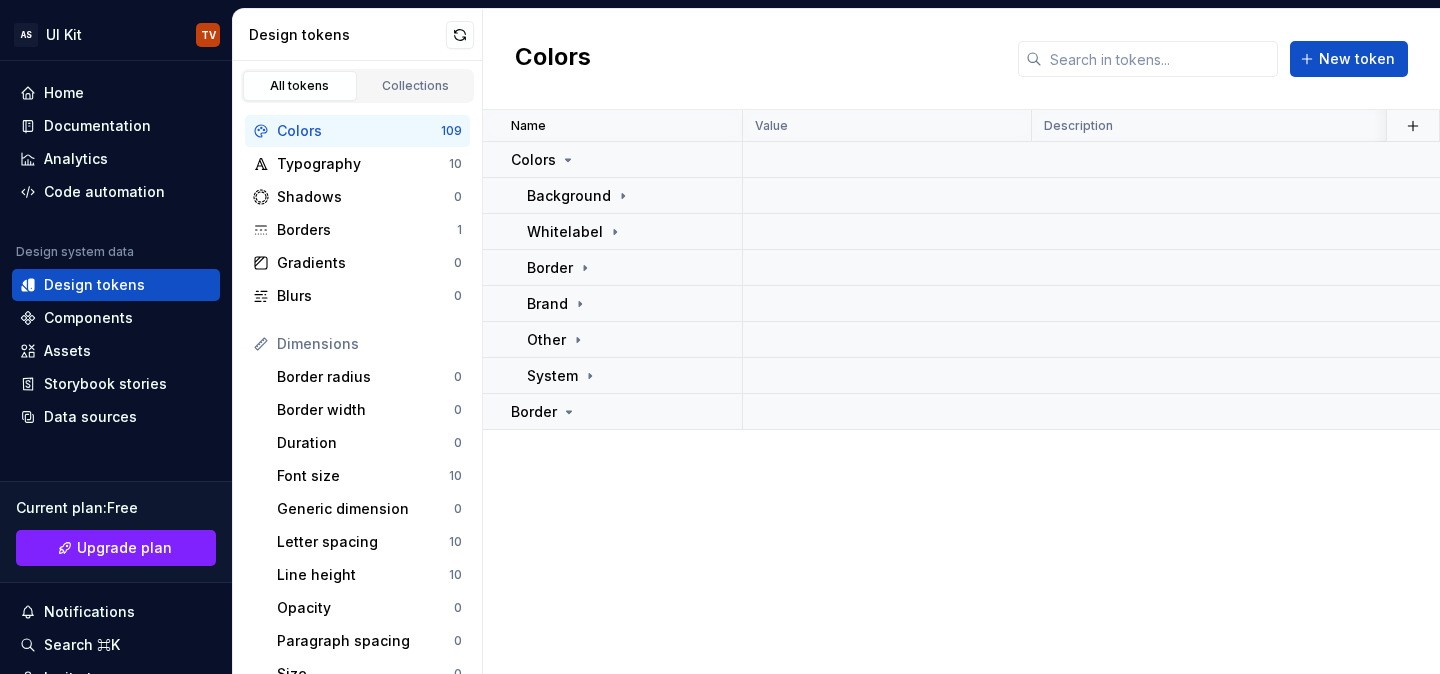 click on "Name Value Description Collection Token set Last updated Colors Background Whitelabel Border Brand Other System Border" at bounding box center (961, 392) 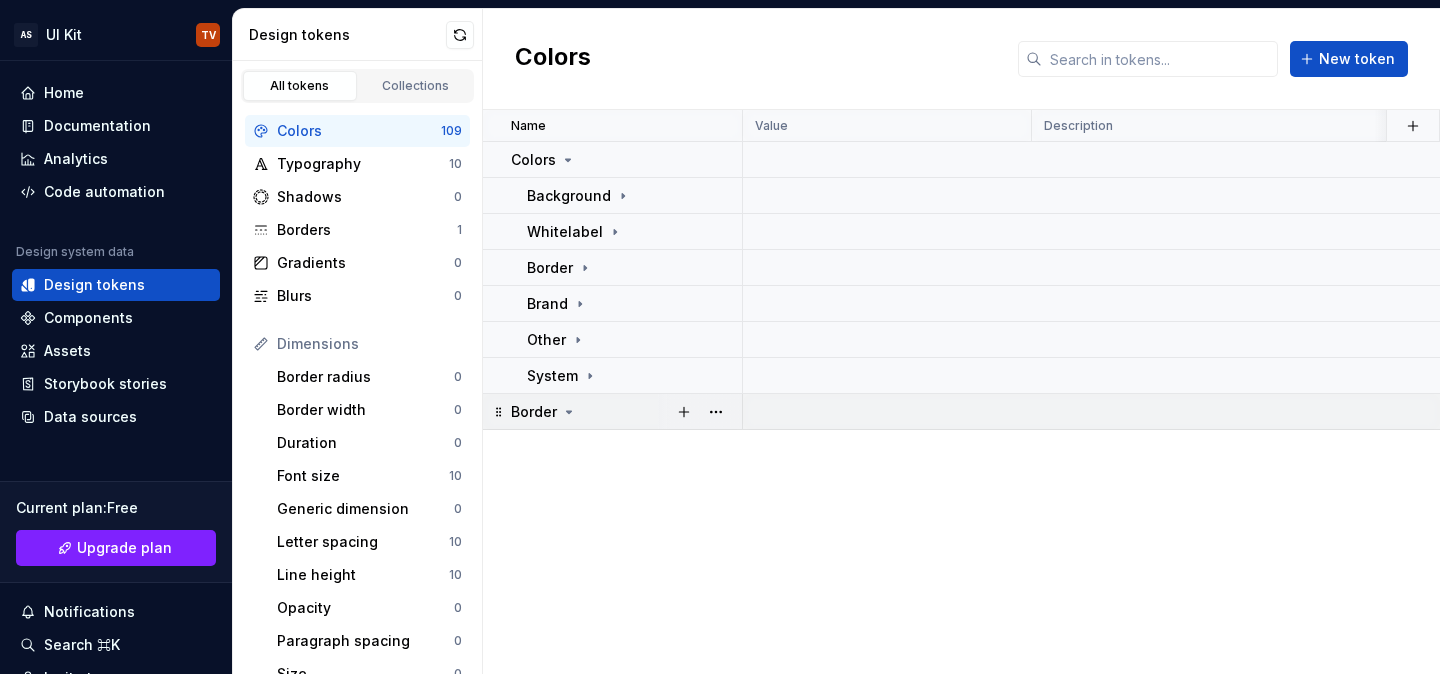click 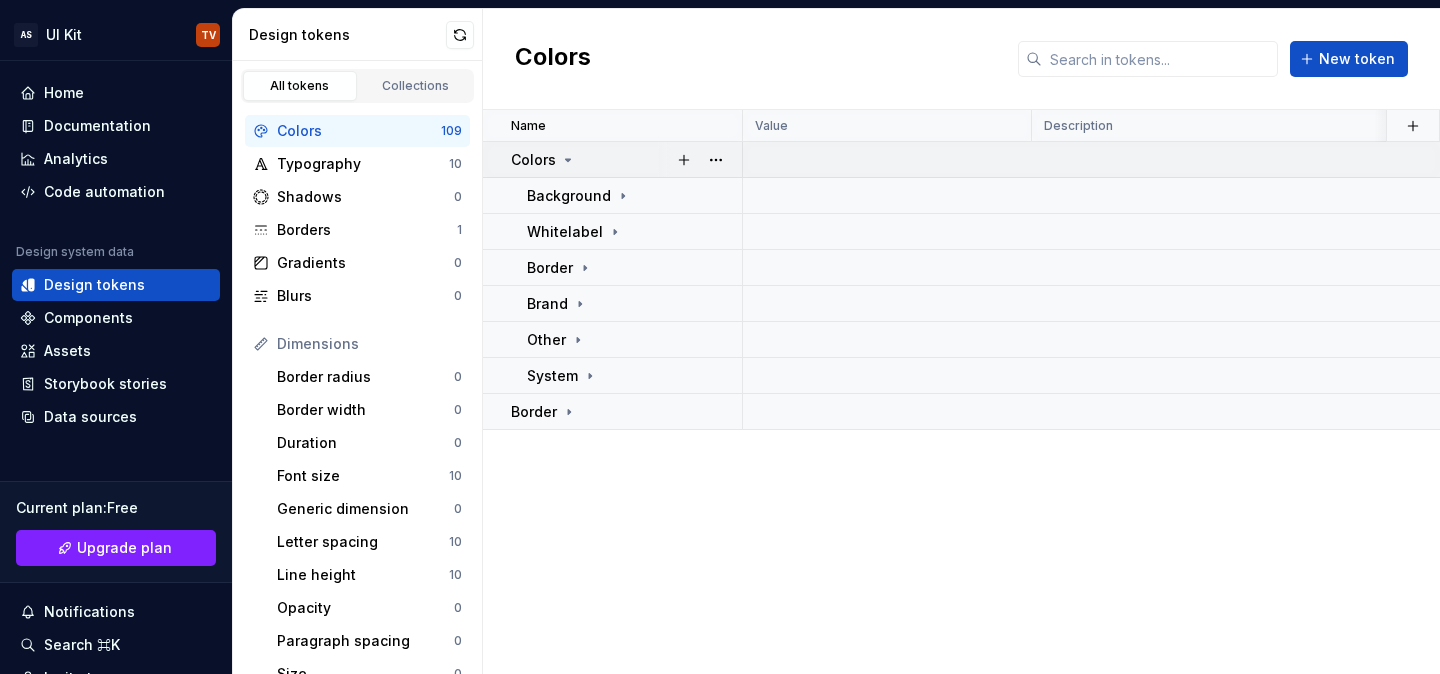 click 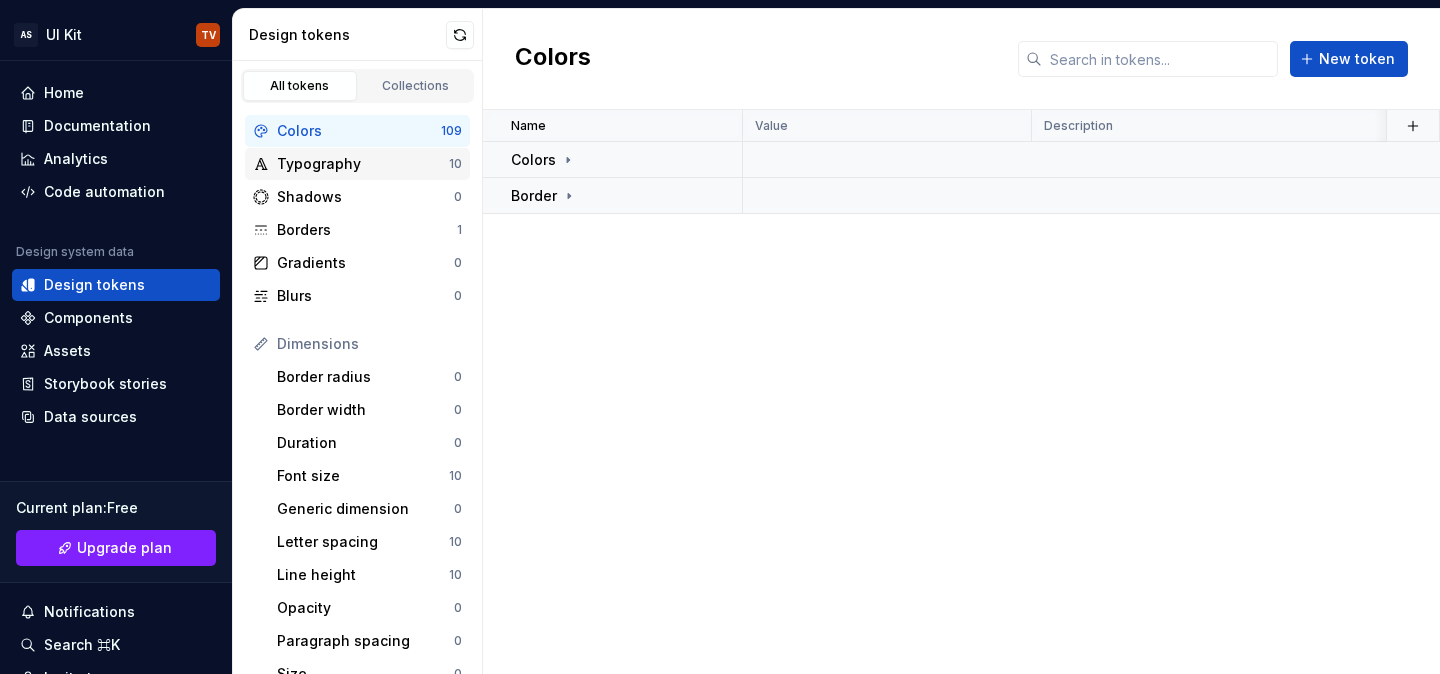 click on "Typography" at bounding box center (363, 164) 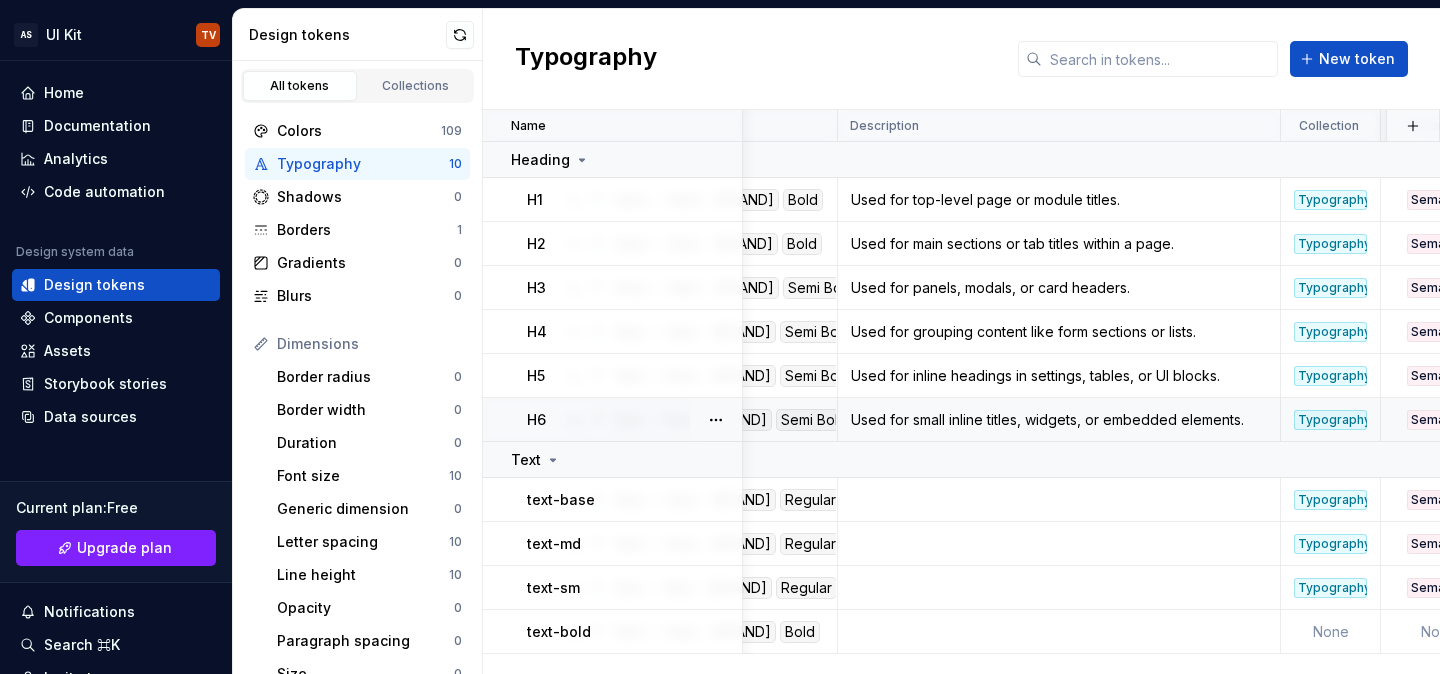 scroll, scrollTop: 0, scrollLeft: 0, axis: both 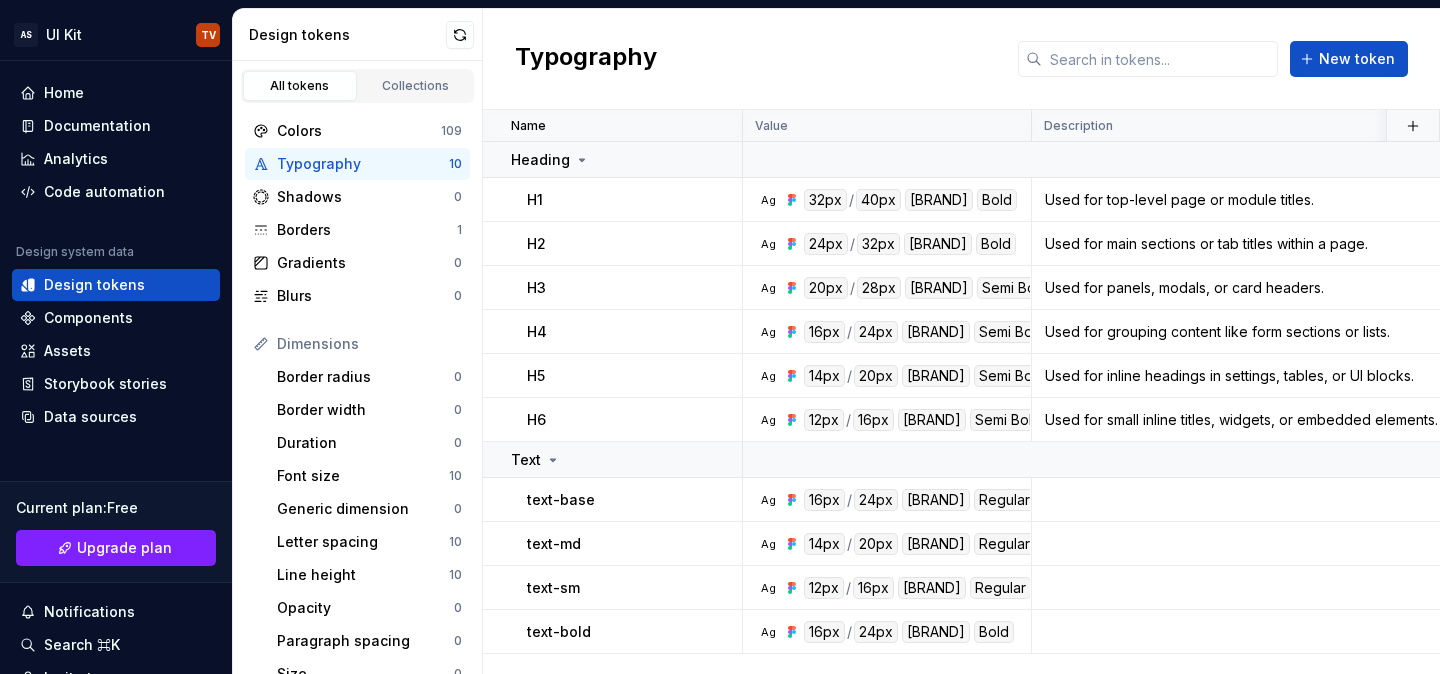 click on "Typography New token" at bounding box center (961, 59) 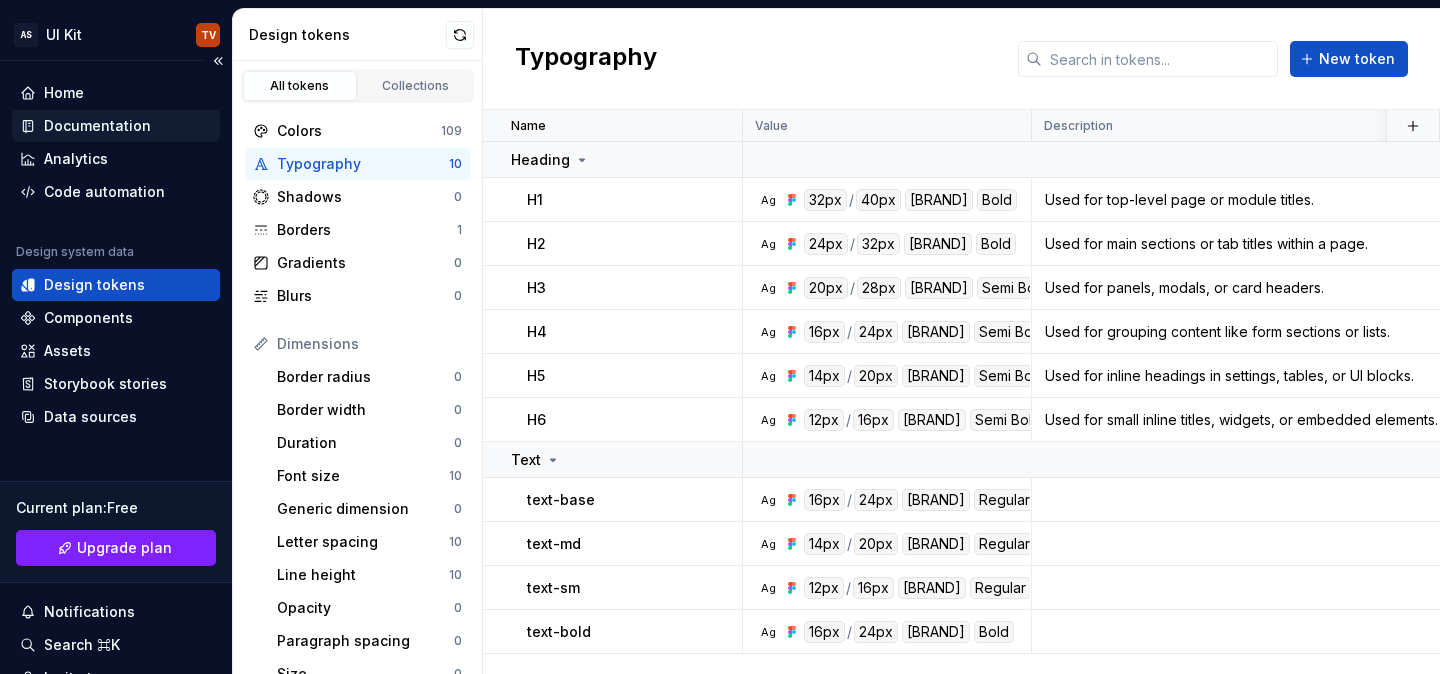 click on "Documentation" at bounding box center [116, 126] 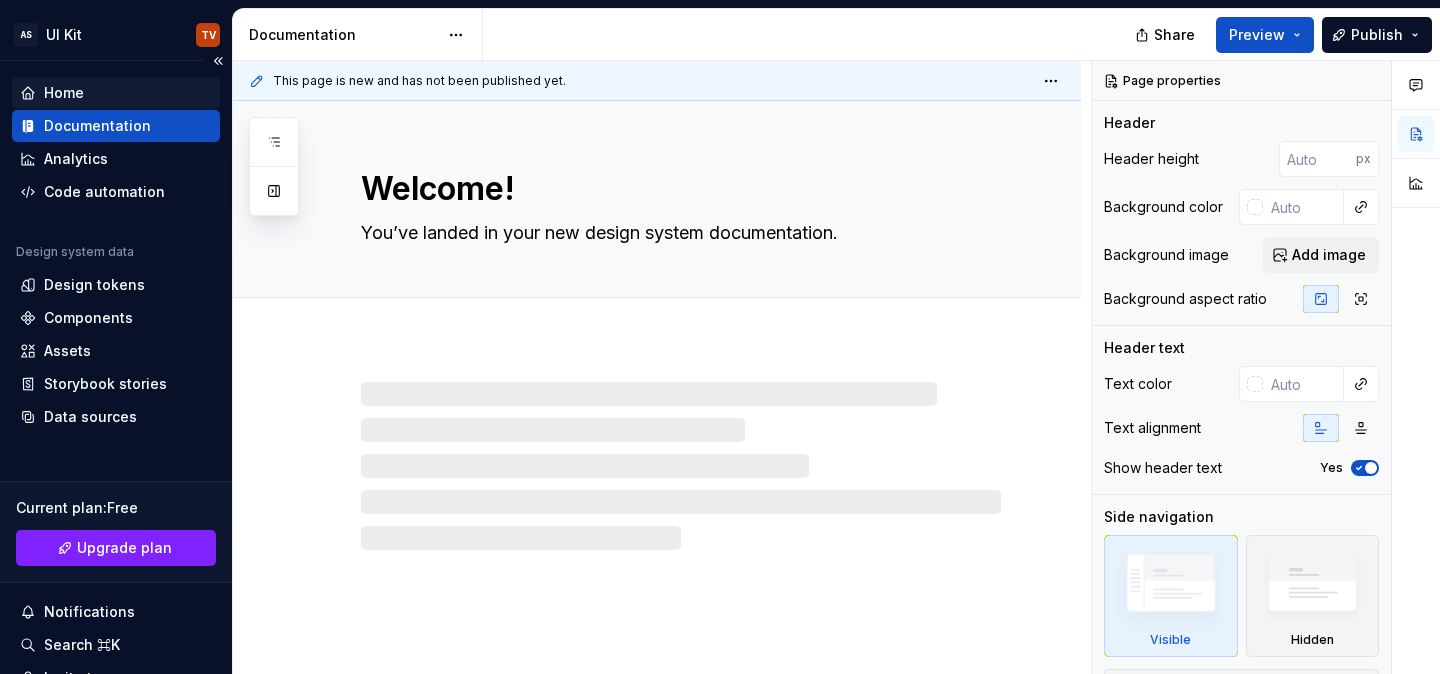 type on "*" 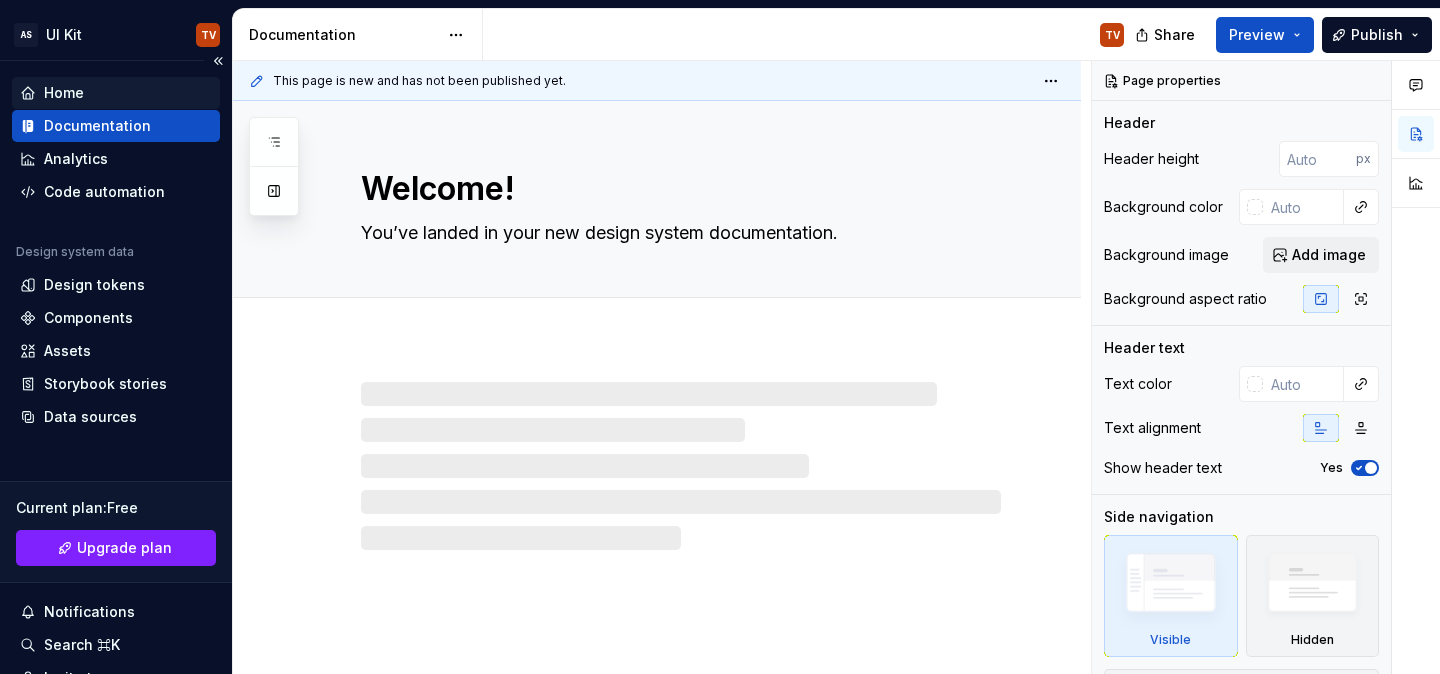 click on "Home" at bounding box center [116, 93] 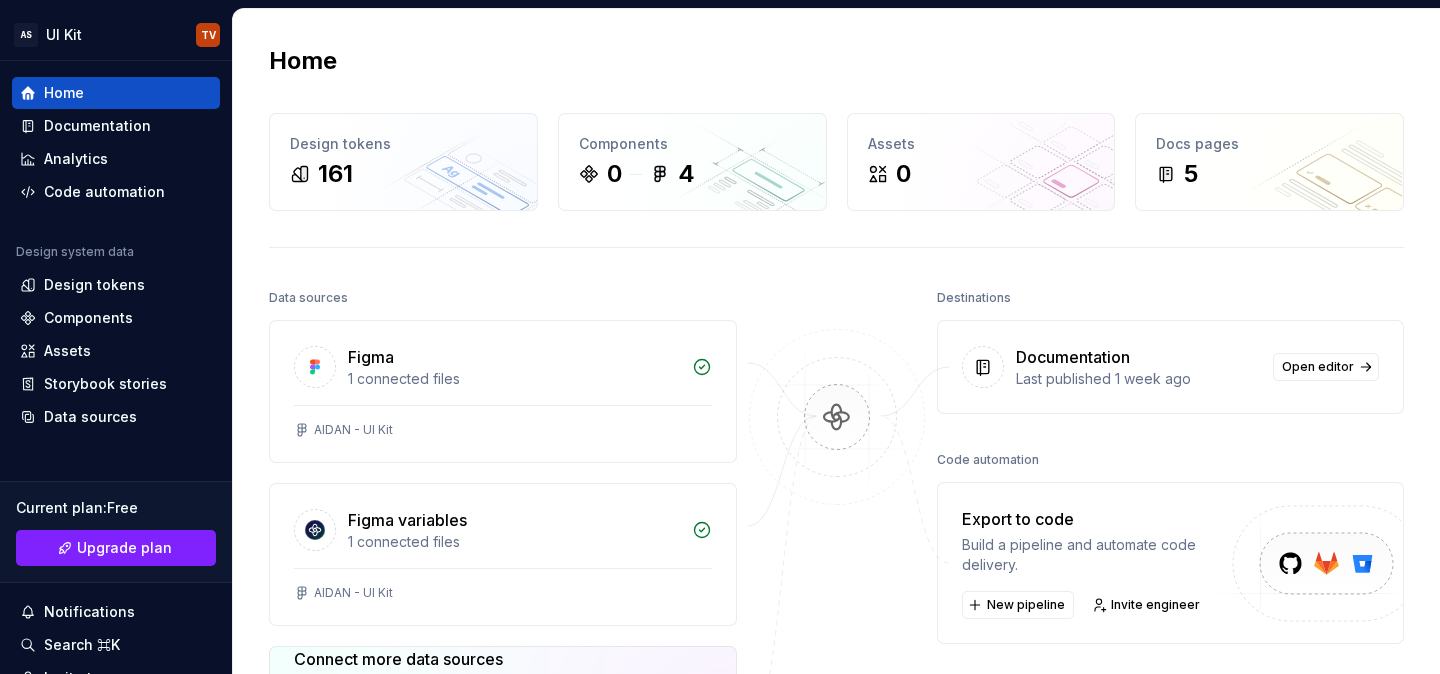 click on "Home" at bounding box center (836, 61) 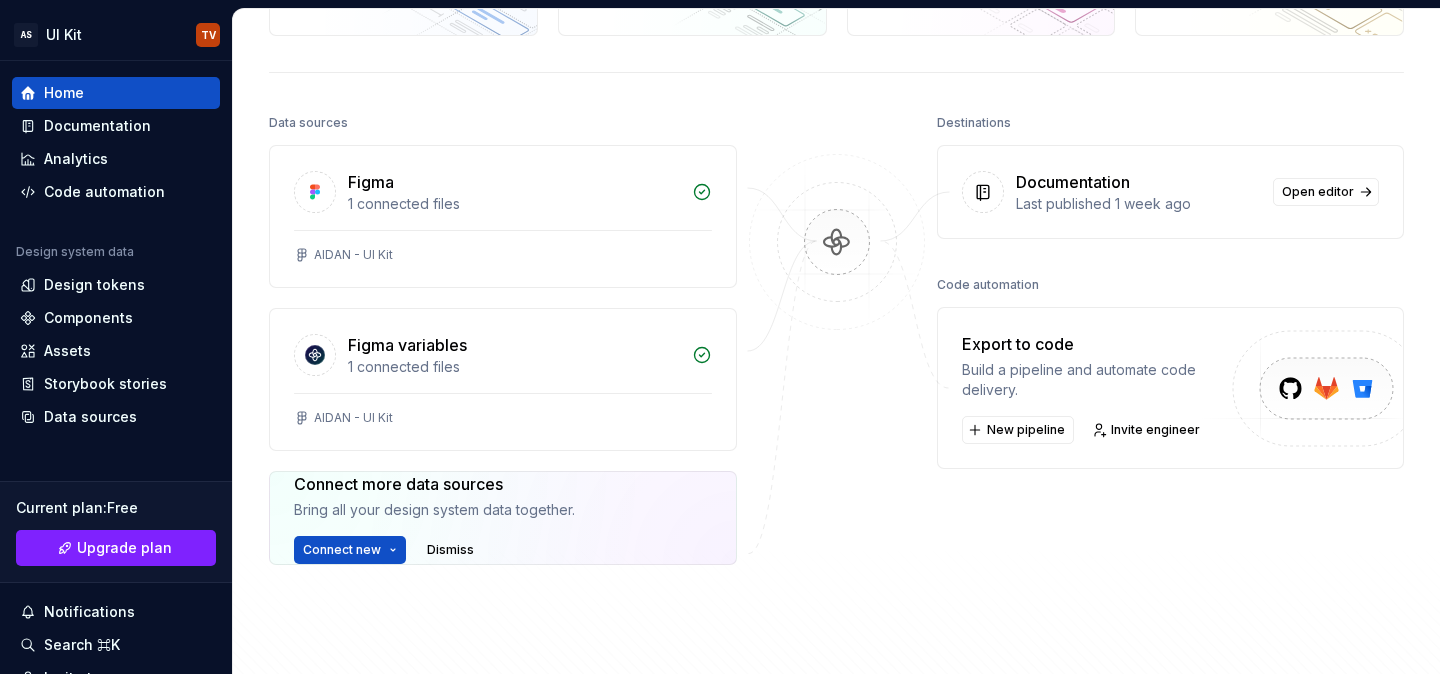 scroll, scrollTop: 177, scrollLeft: 0, axis: vertical 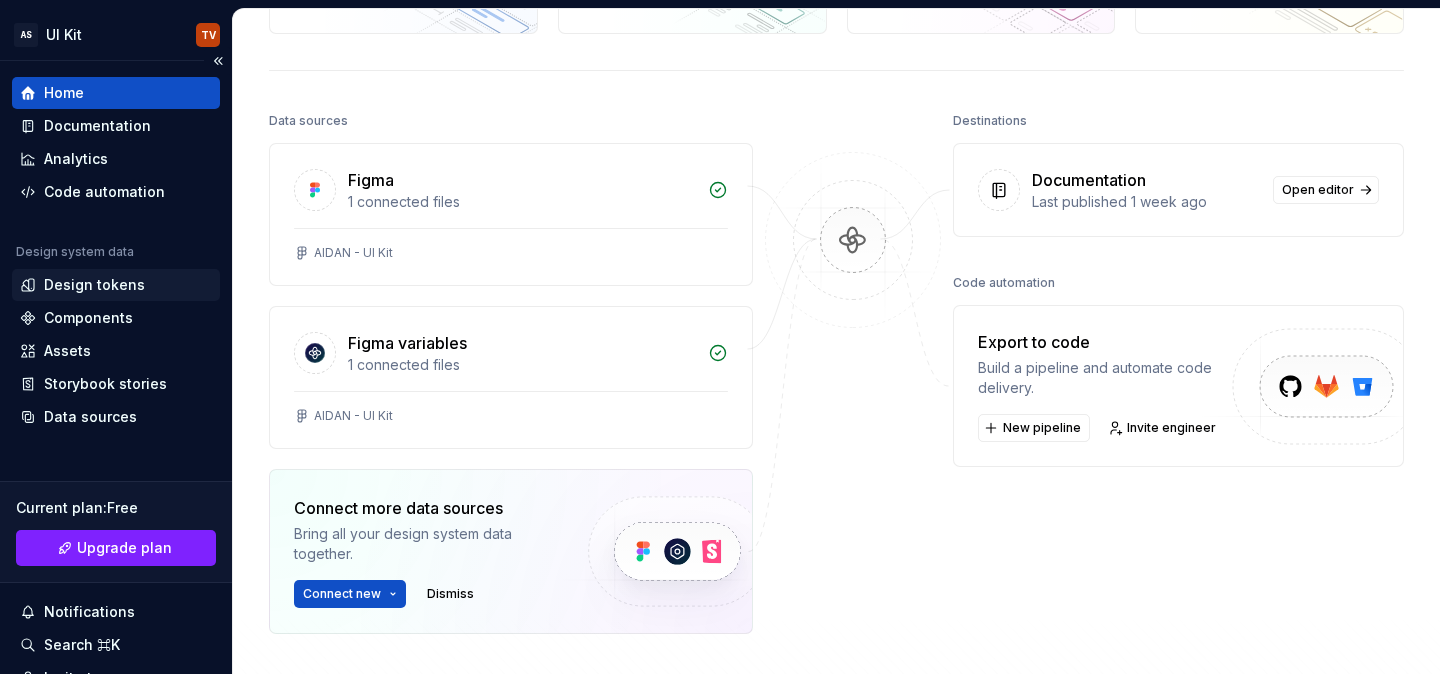 click on "Design tokens" at bounding box center [94, 285] 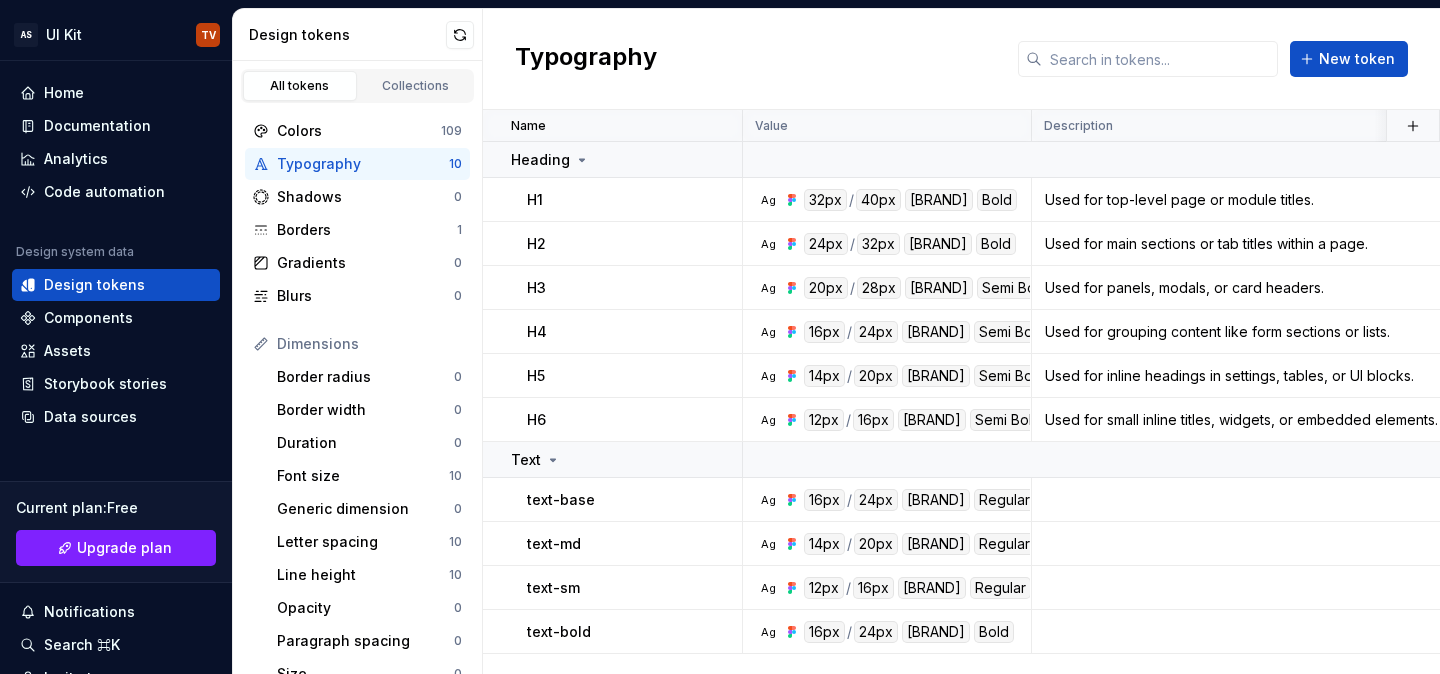 click on "Typography" at bounding box center (586, 59) 